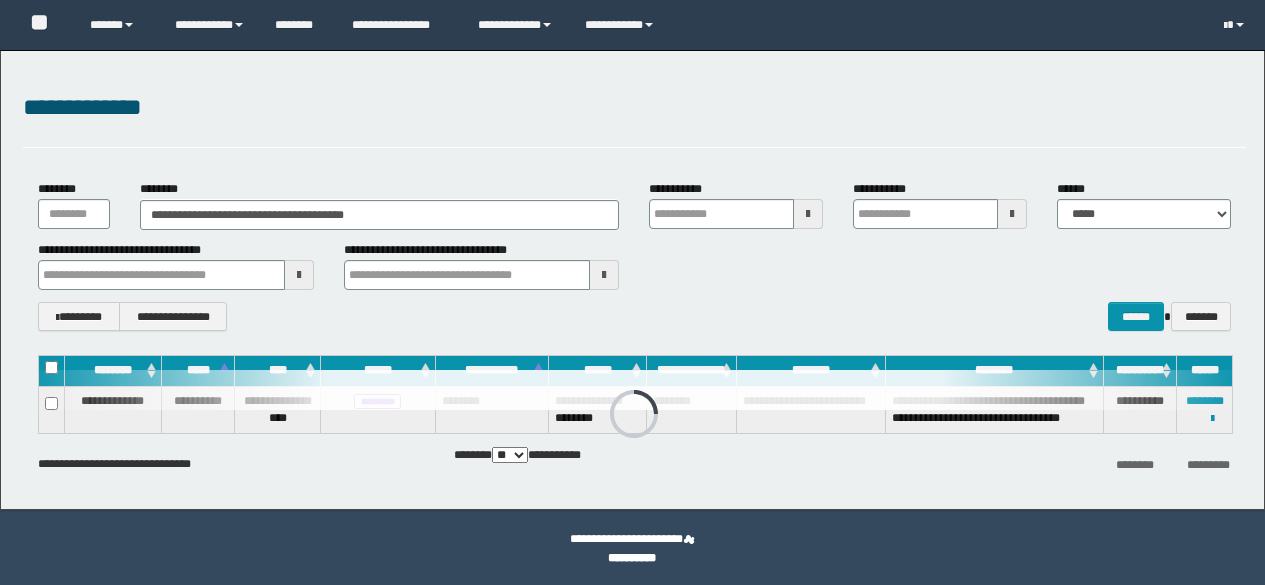 scroll, scrollTop: 0, scrollLeft: 0, axis: both 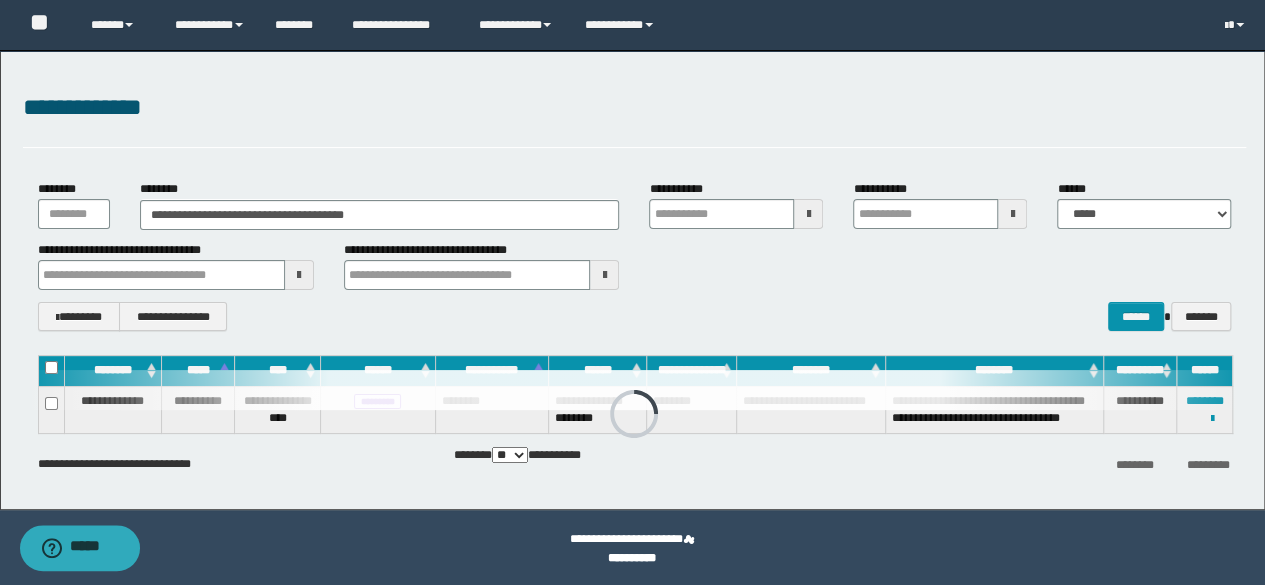 click on "**********" at bounding box center [635, 255] 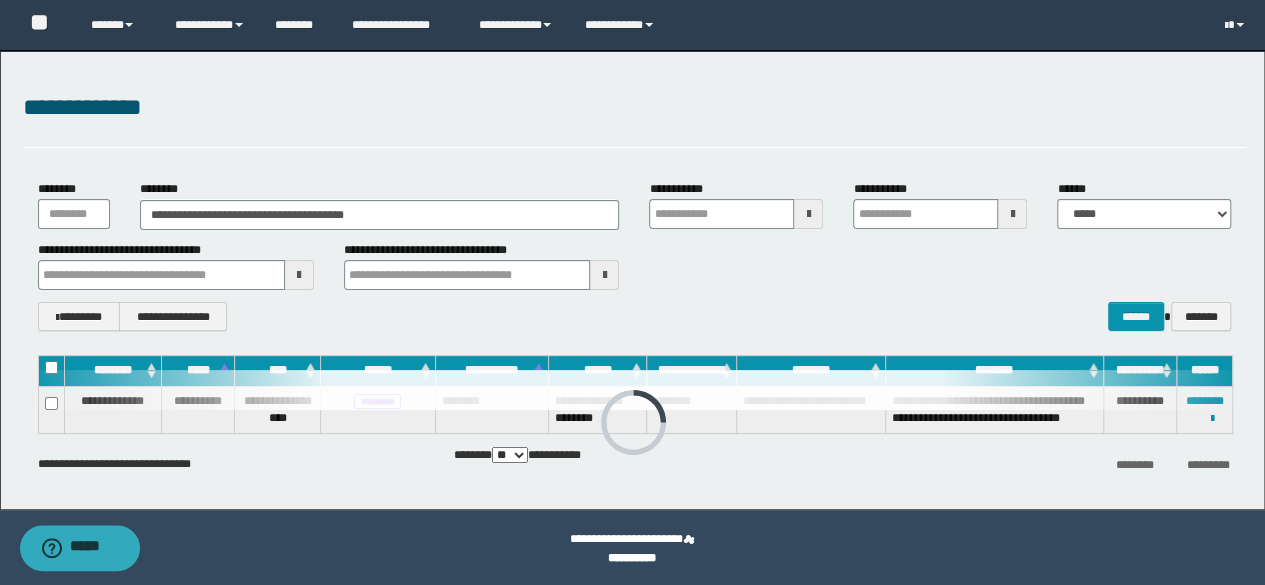 type on "**********" 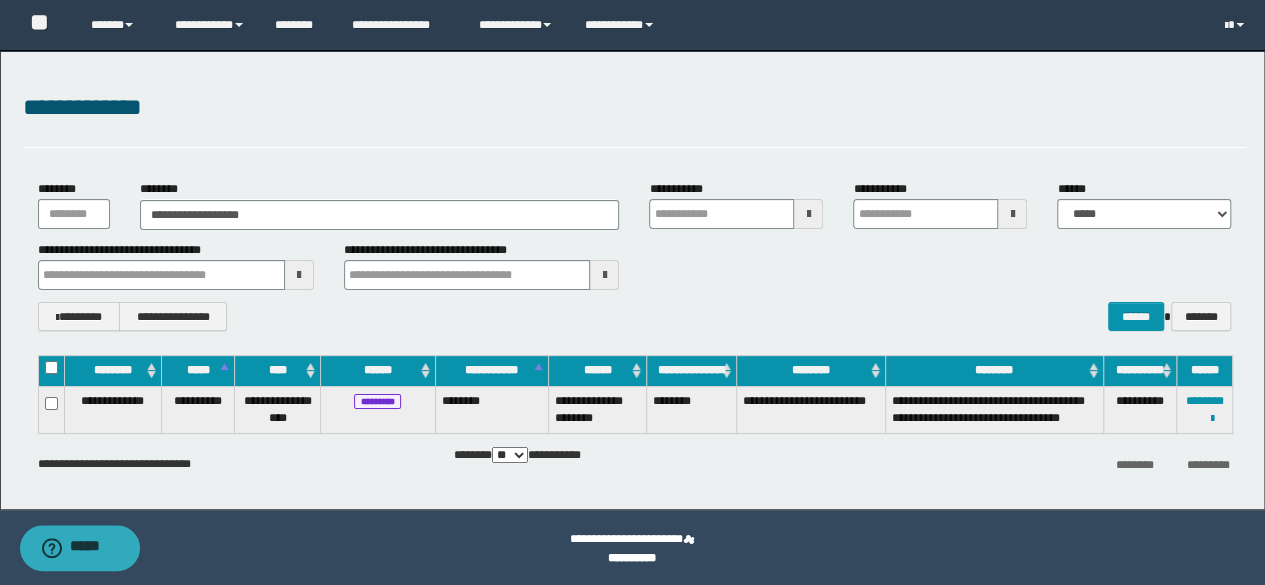 type on "**********" 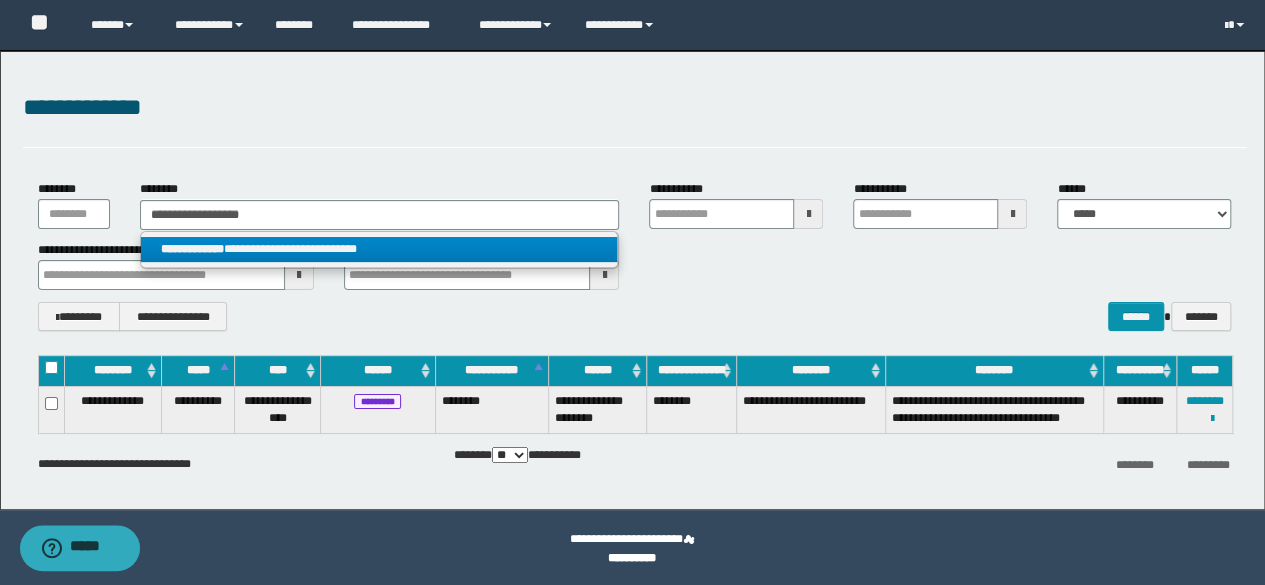 type on "**********" 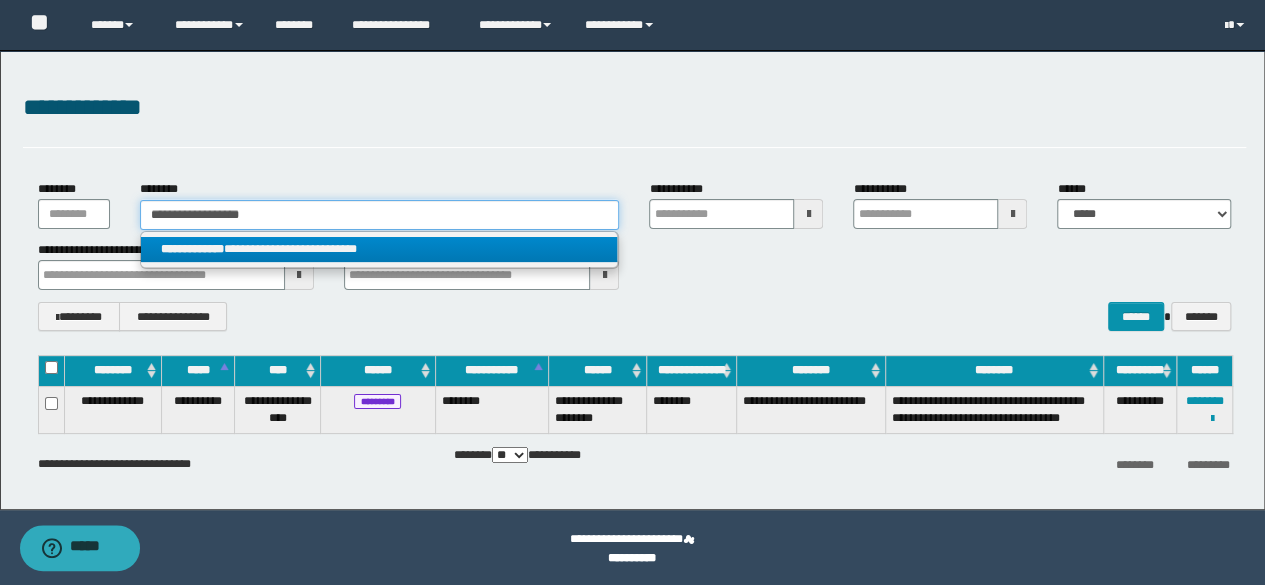 type 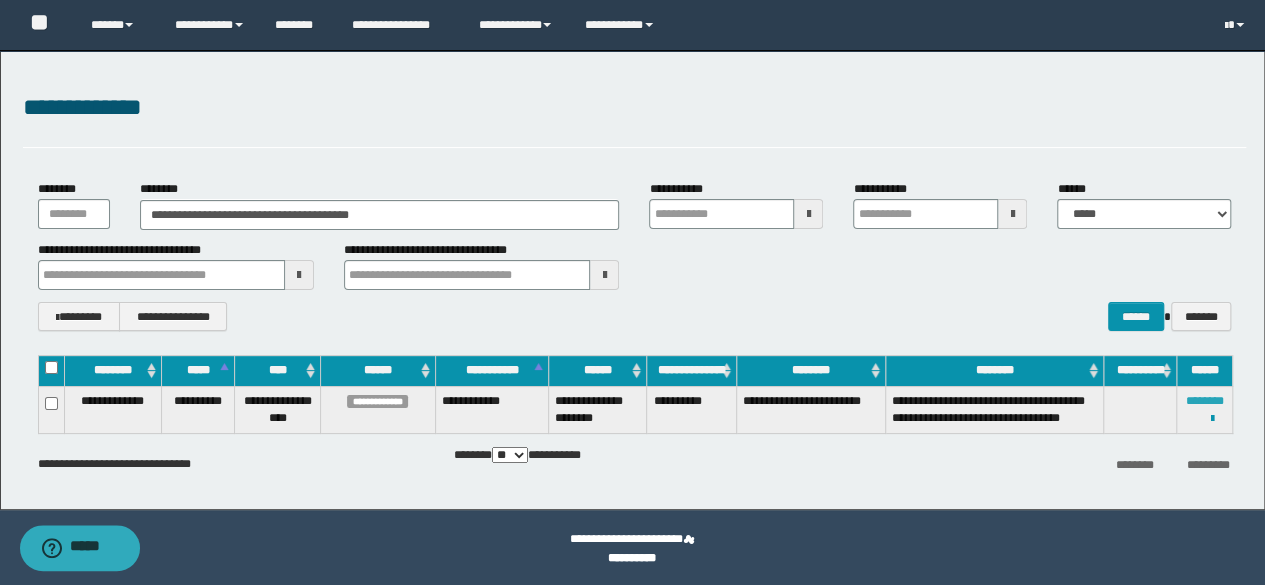 click on "********" at bounding box center (1205, 401) 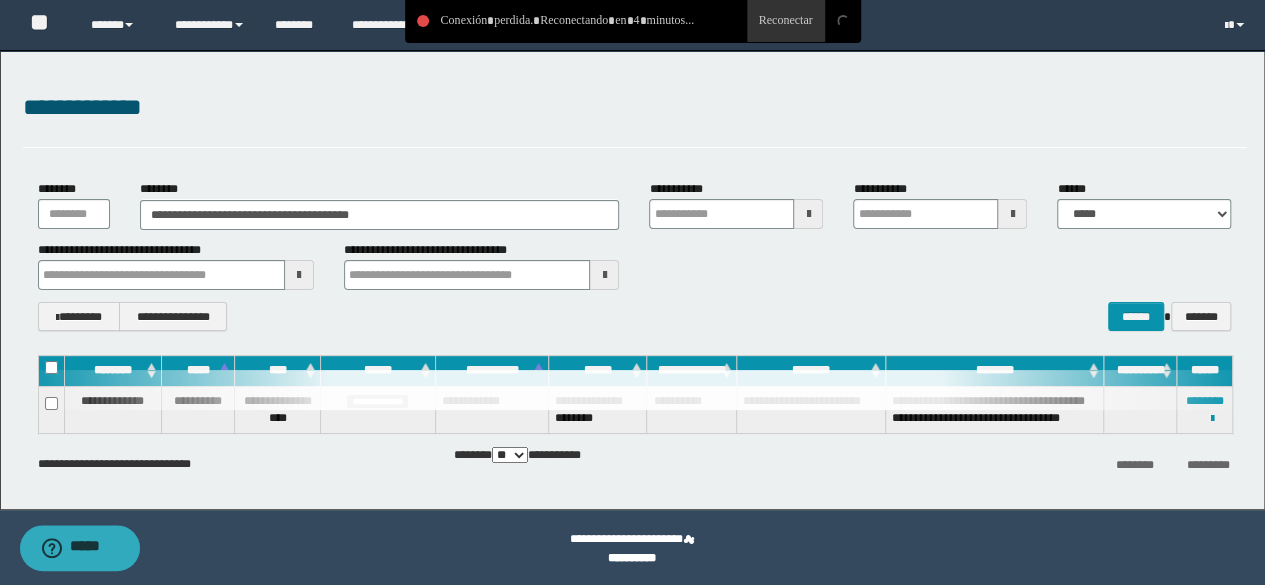 click on "**********" at bounding box center (635, 108) 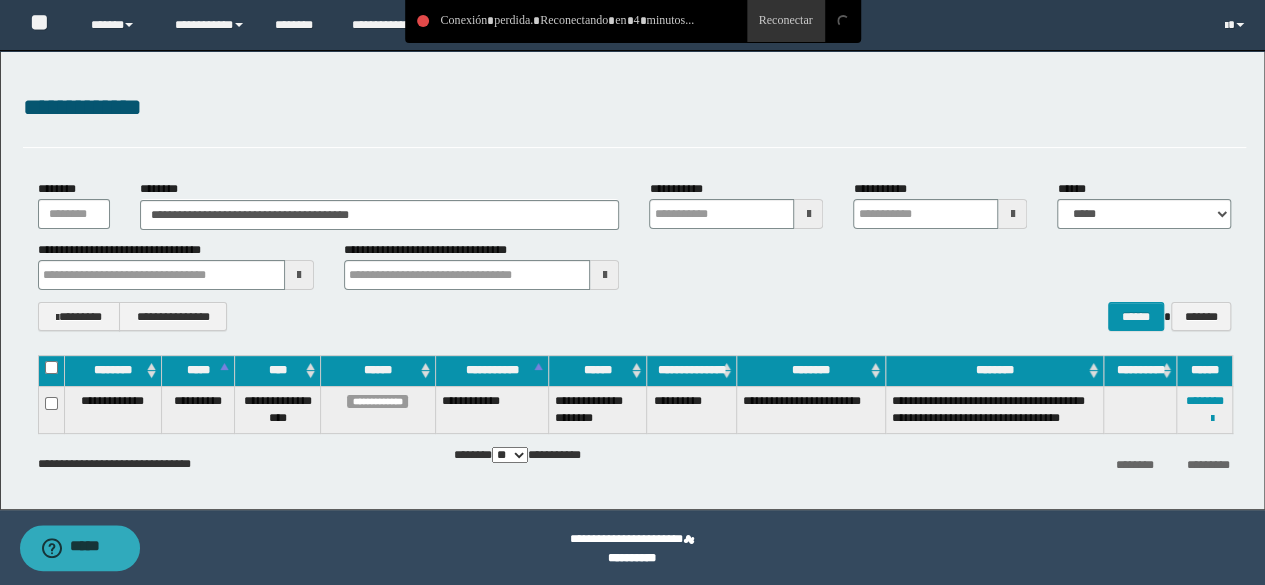 click on "**********" at bounding box center [635, 108] 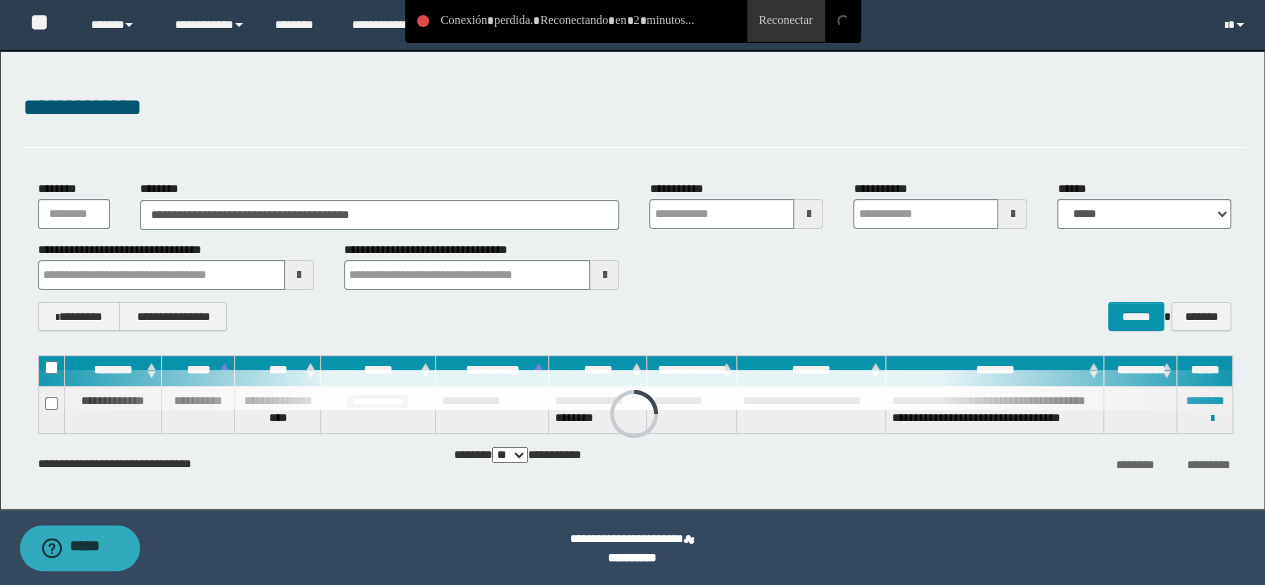 click on "**********" at bounding box center [635, 108] 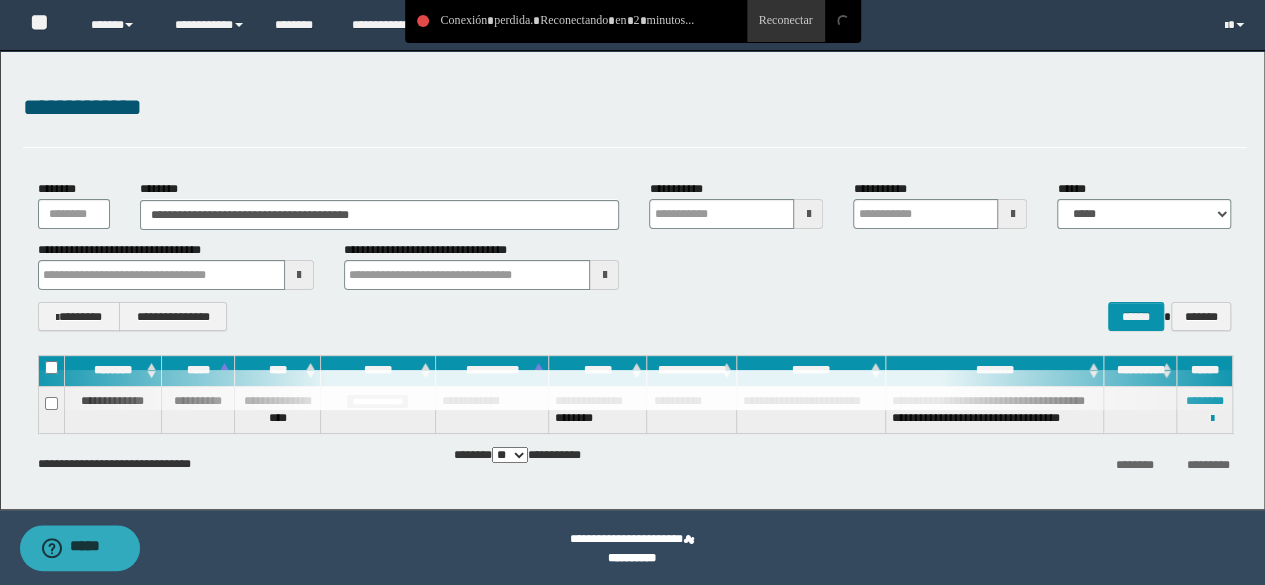 click on "**********" at bounding box center [632, 280] 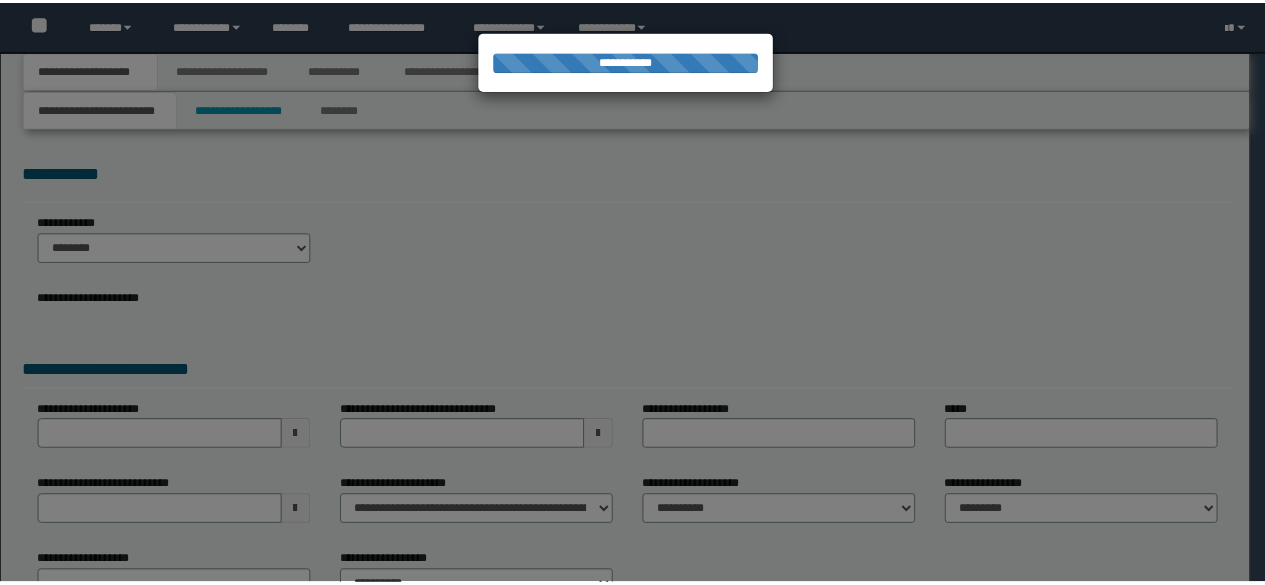 scroll, scrollTop: 0, scrollLeft: 0, axis: both 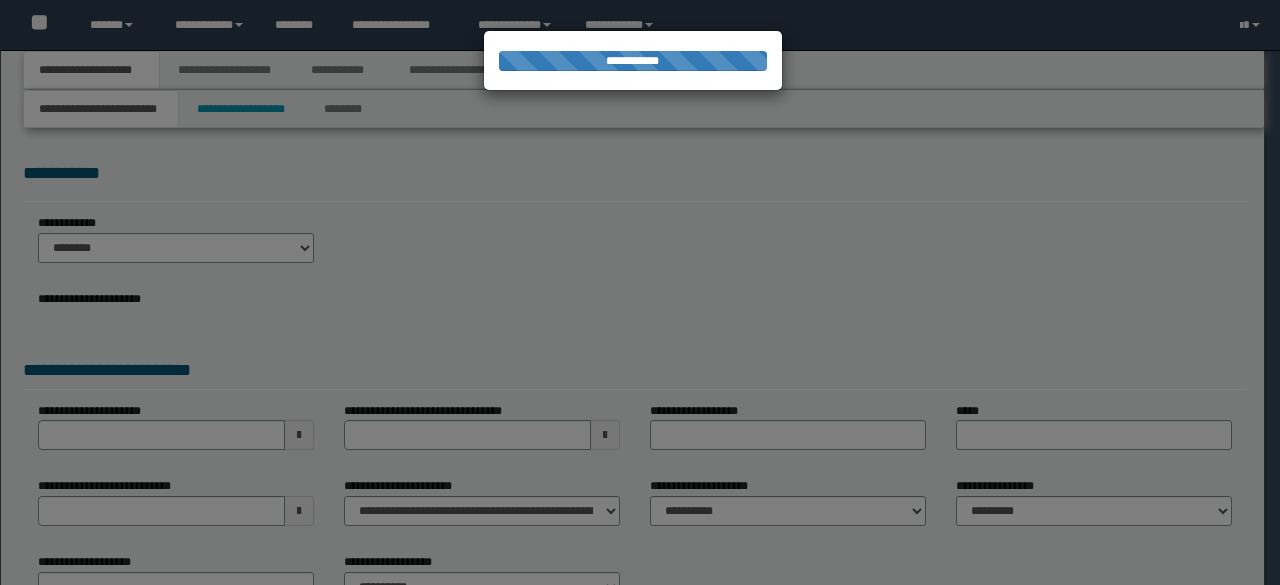 select on "*" 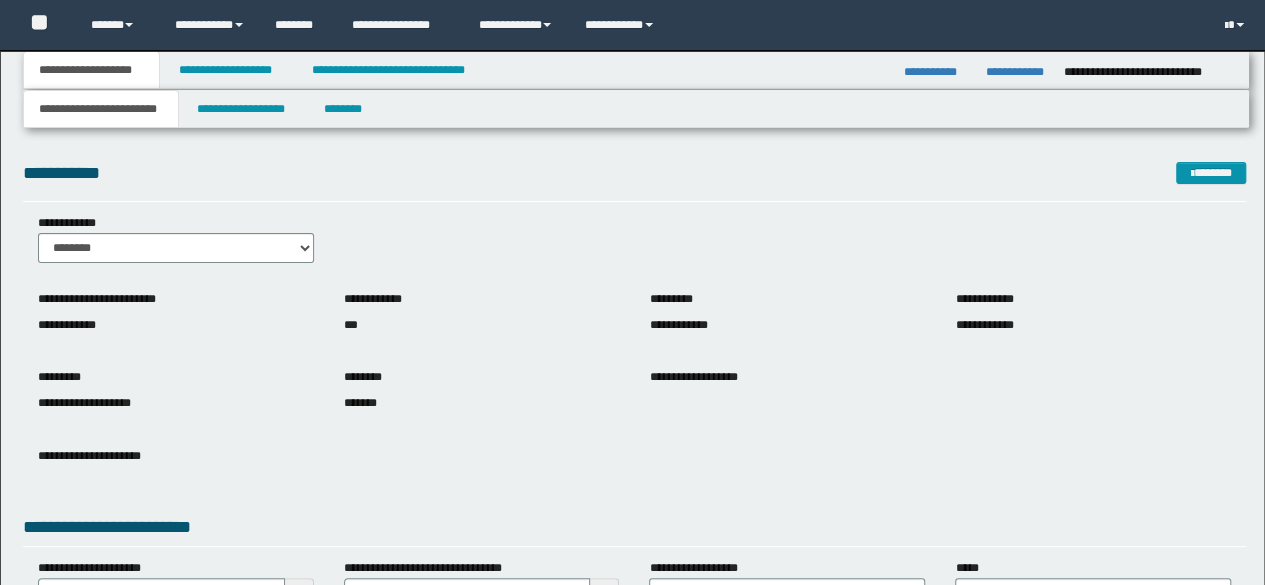 scroll, scrollTop: 0, scrollLeft: 0, axis: both 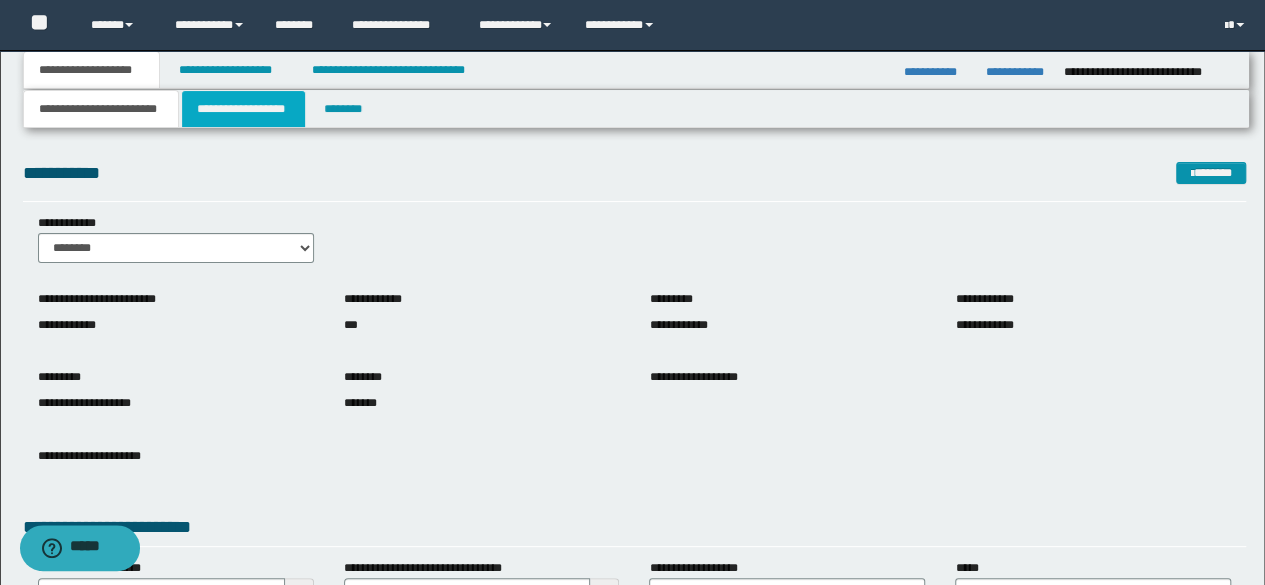 click on "**********" at bounding box center [243, 109] 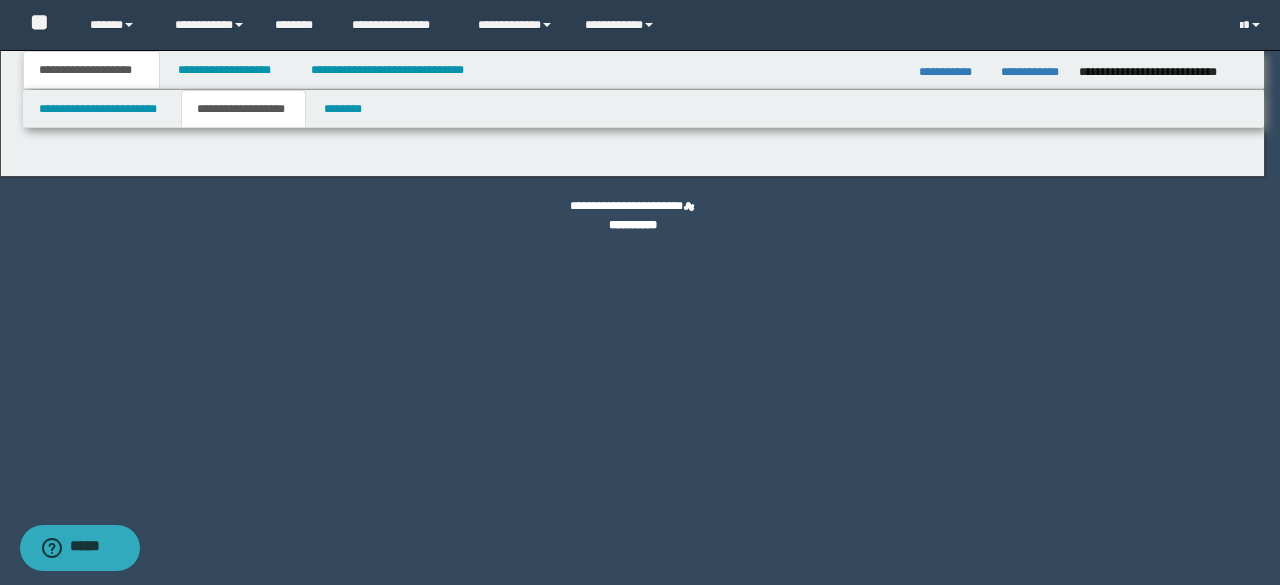 type on "**********" 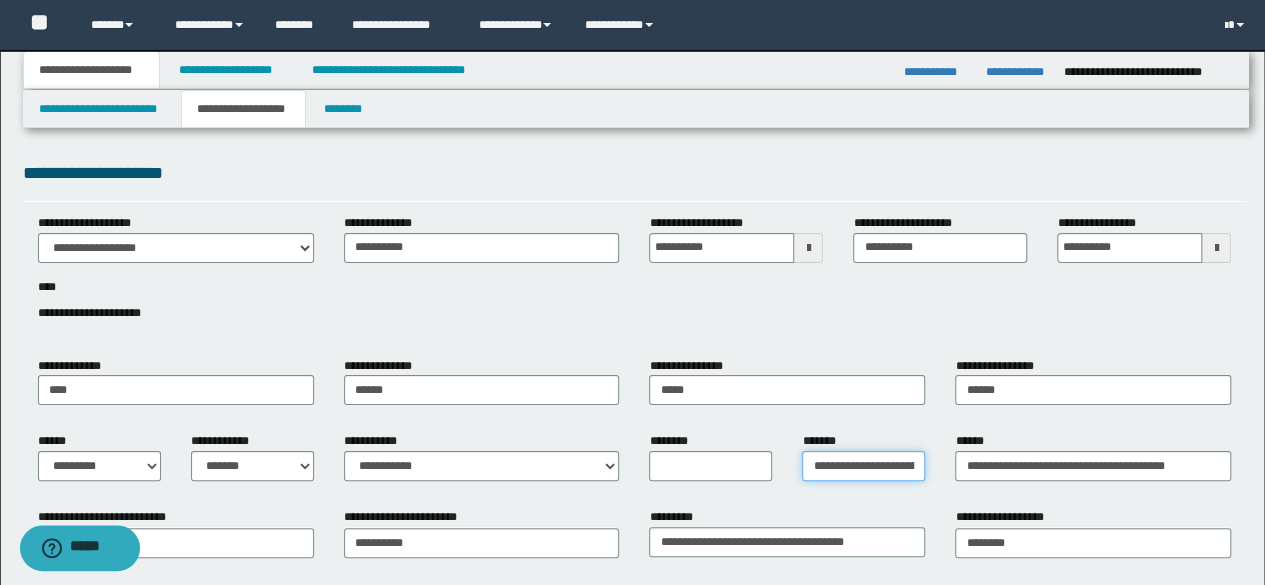 scroll, scrollTop: 0, scrollLeft: 168, axis: horizontal 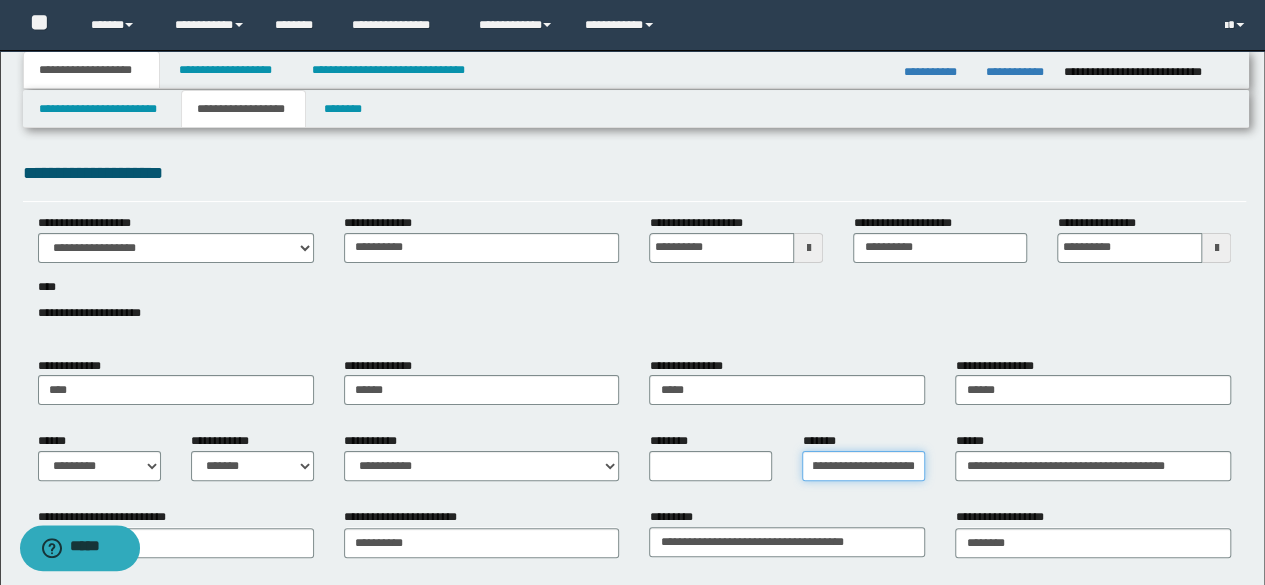 drag, startPoint x: 874, startPoint y: 470, endPoint x: 1013, endPoint y: 466, distance: 139.05754 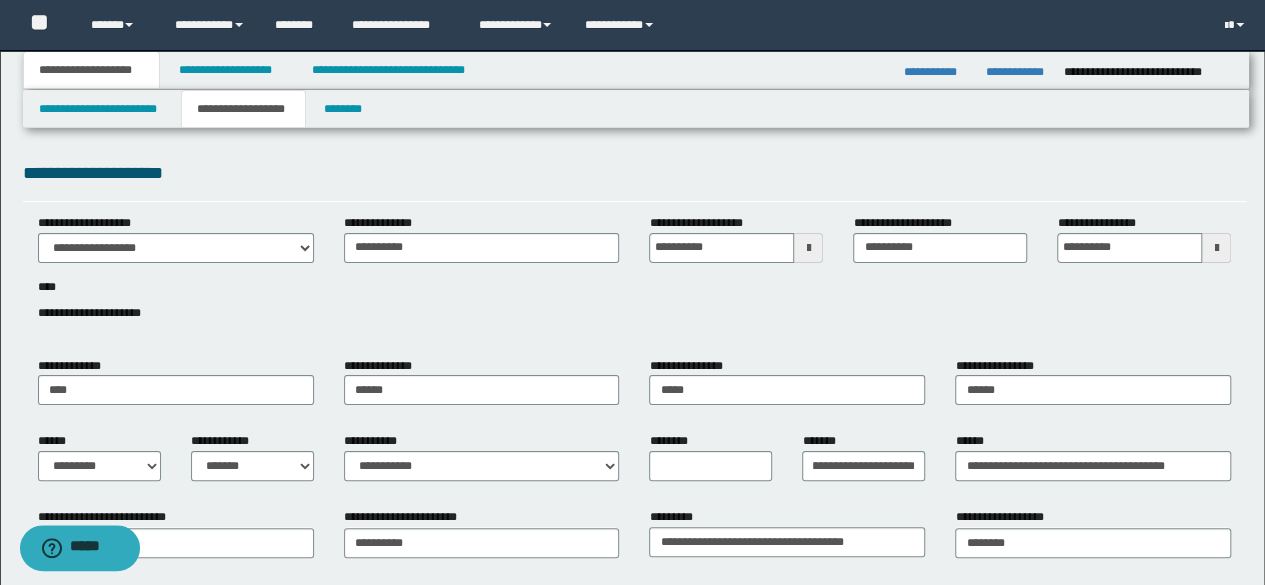 scroll, scrollTop: 0, scrollLeft: 0, axis: both 